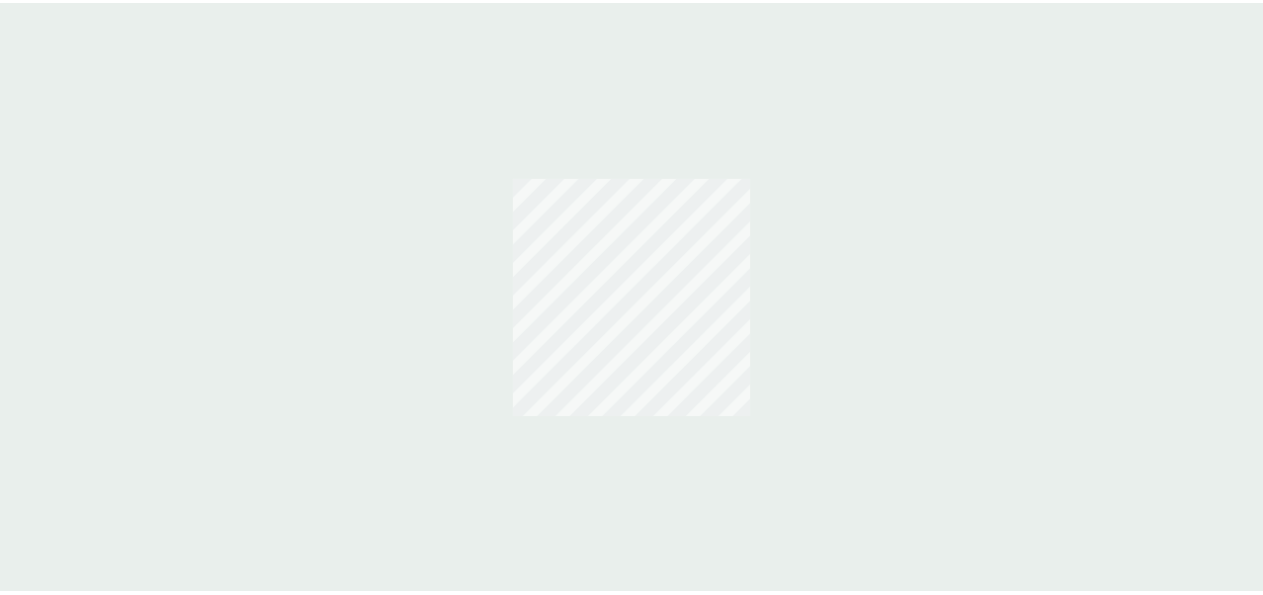 scroll, scrollTop: 0, scrollLeft: 0, axis: both 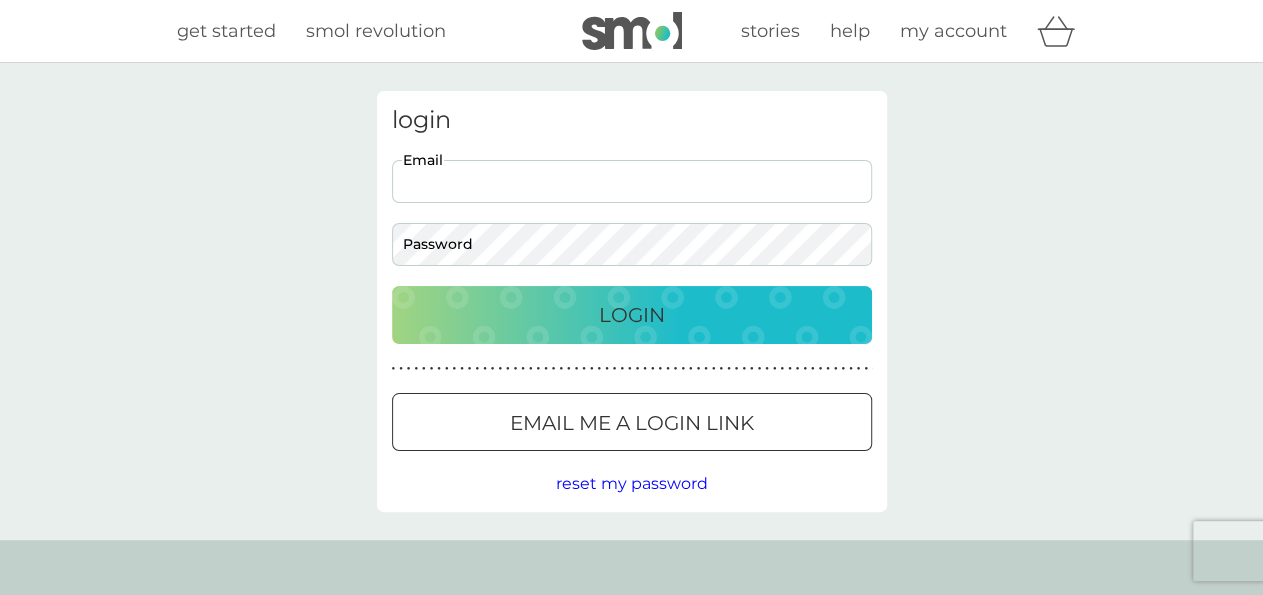 click on "Email" at bounding box center [632, 181] 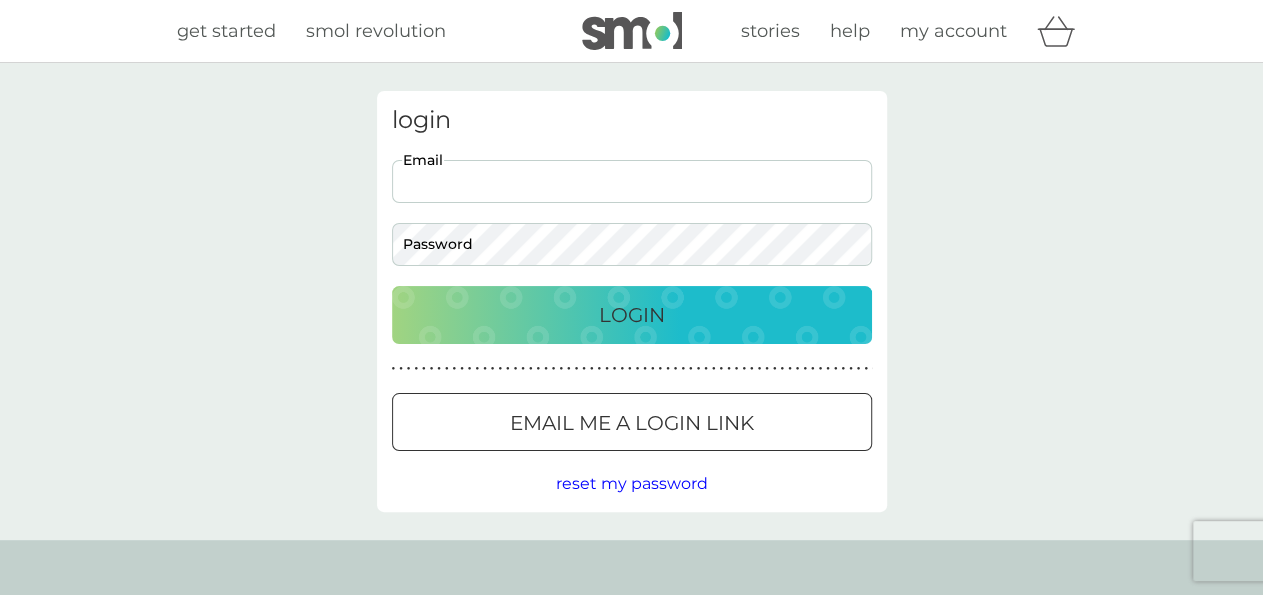 type on "lynne1ward@googlemail.com" 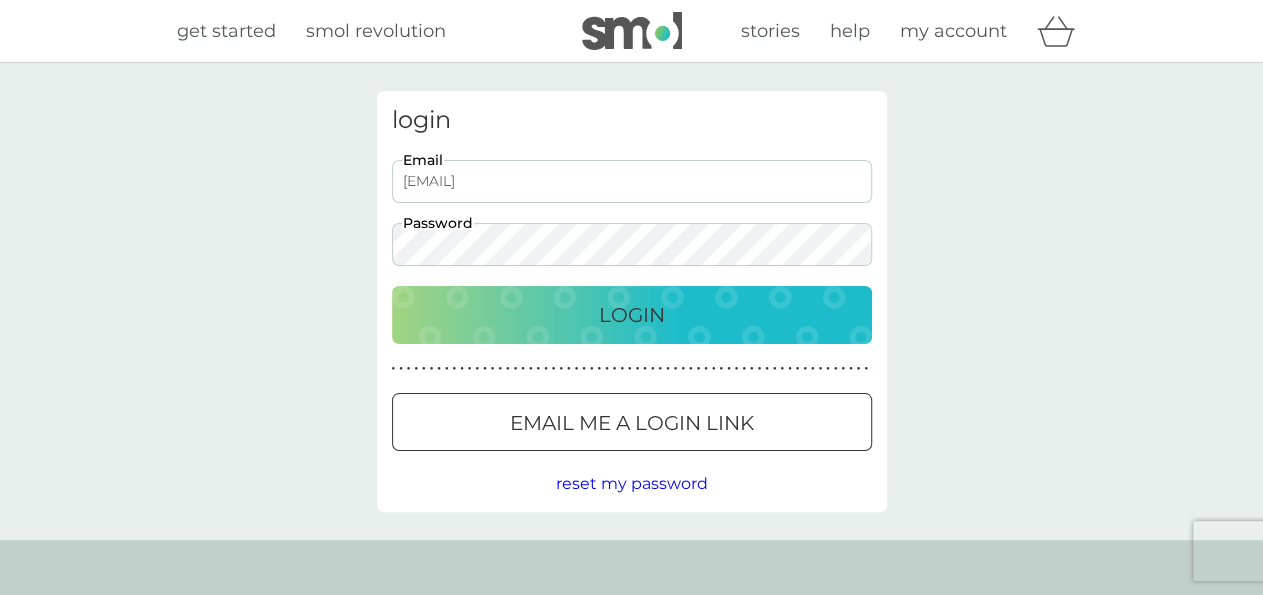 click on "Login" at bounding box center (632, 315) 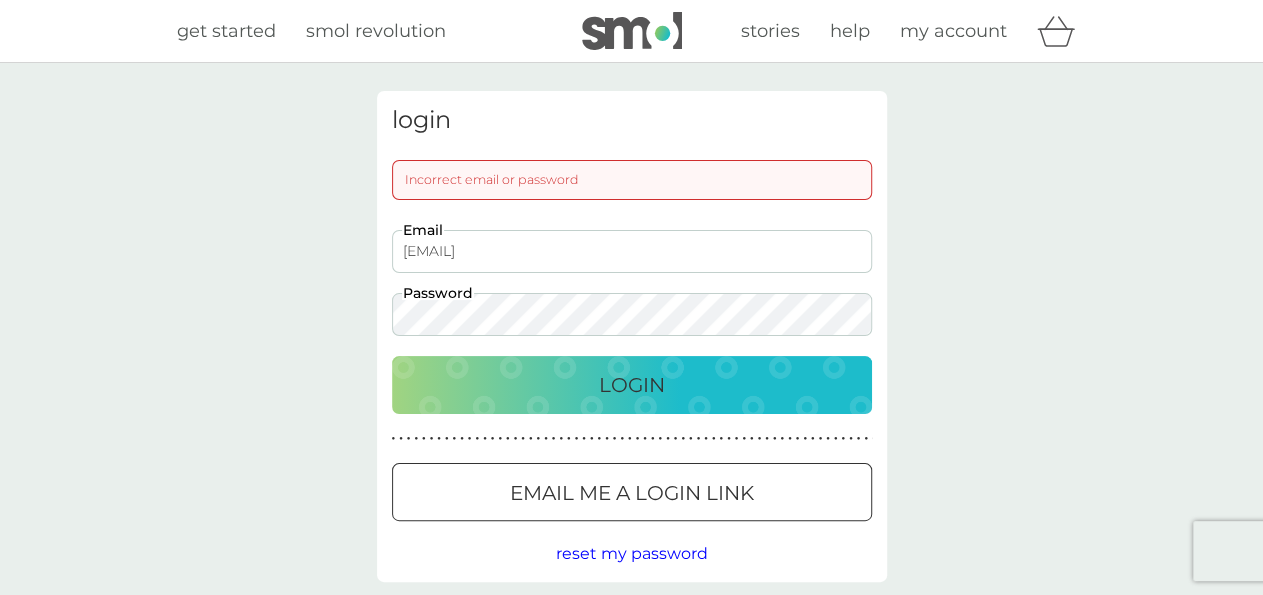 click on "reset my password" at bounding box center [632, 553] 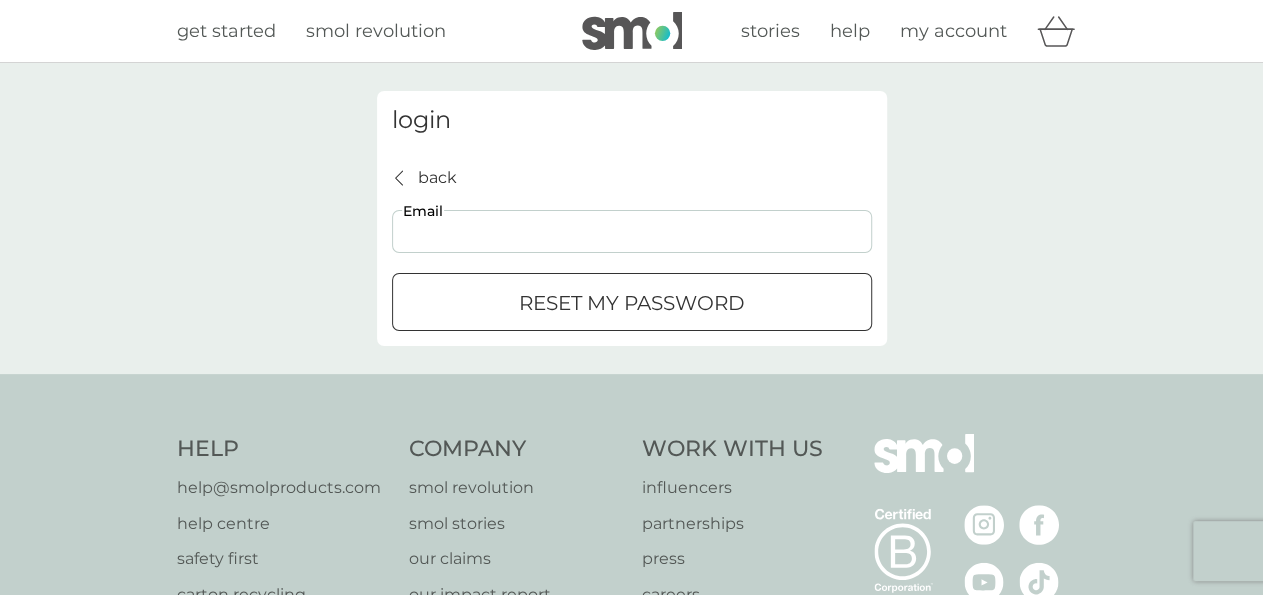 click on "Email" at bounding box center (632, 231) 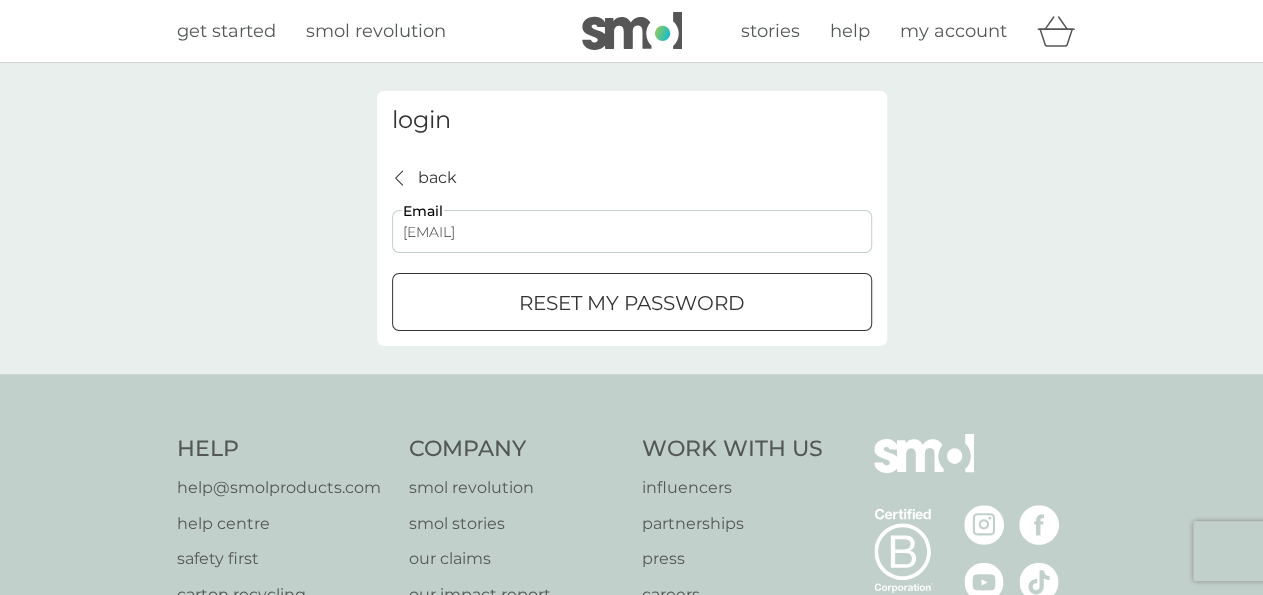 click on "reset my password" at bounding box center [632, 303] 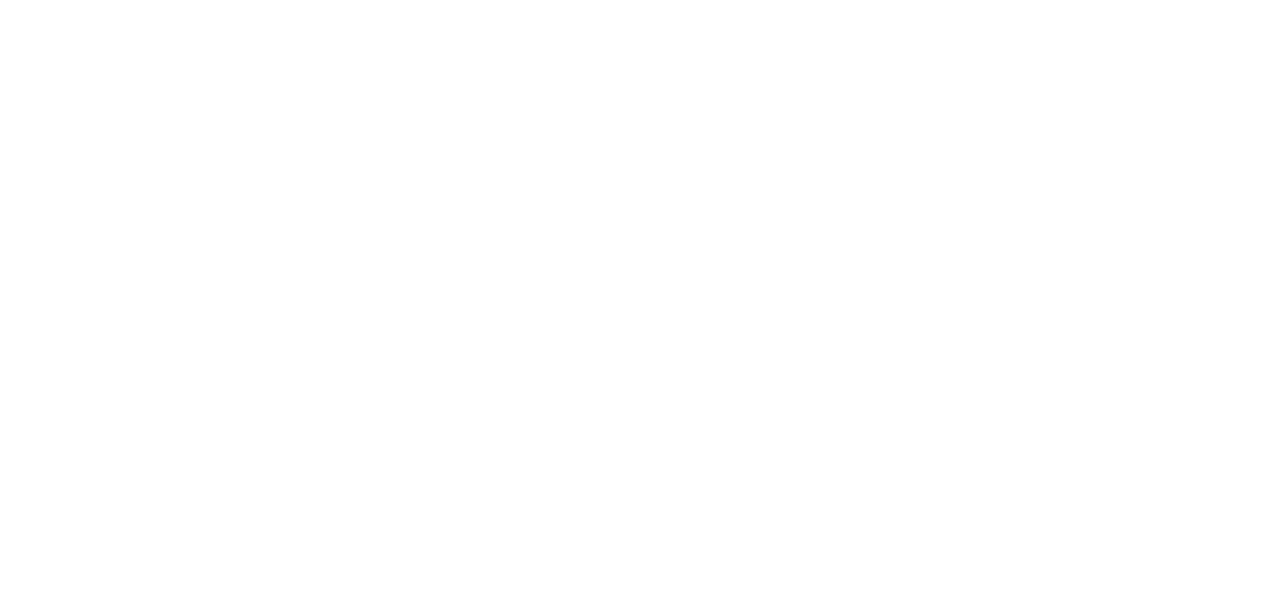 scroll, scrollTop: 0, scrollLeft: 0, axis: both 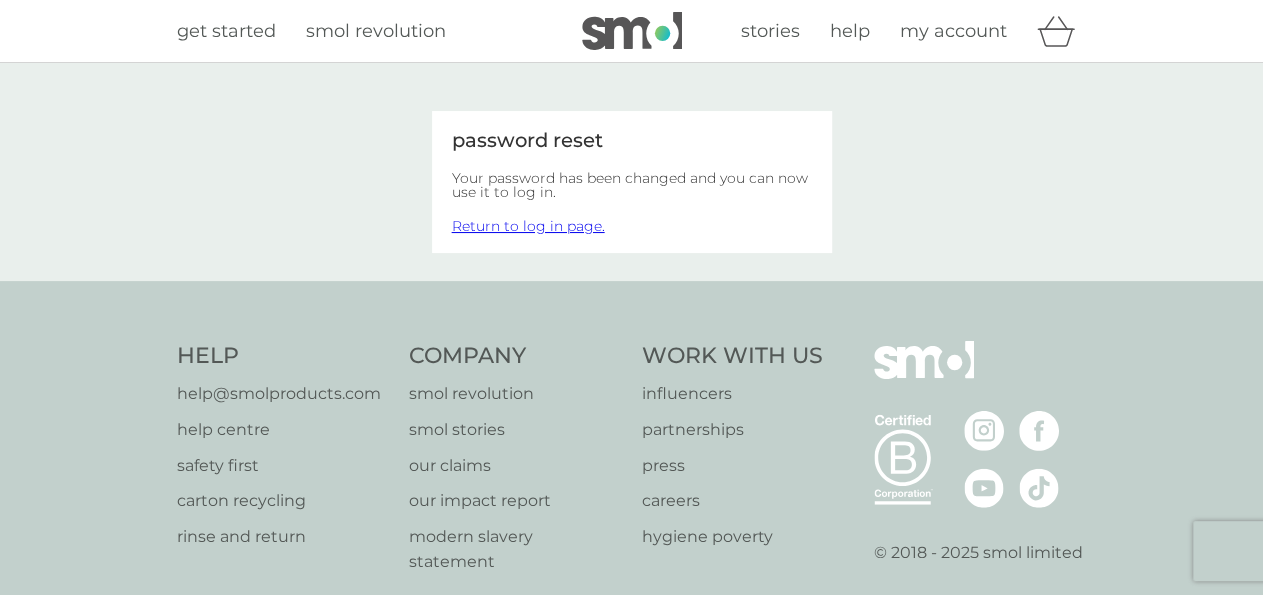 click on "Return to log in page." at bounding box center [528, 226] 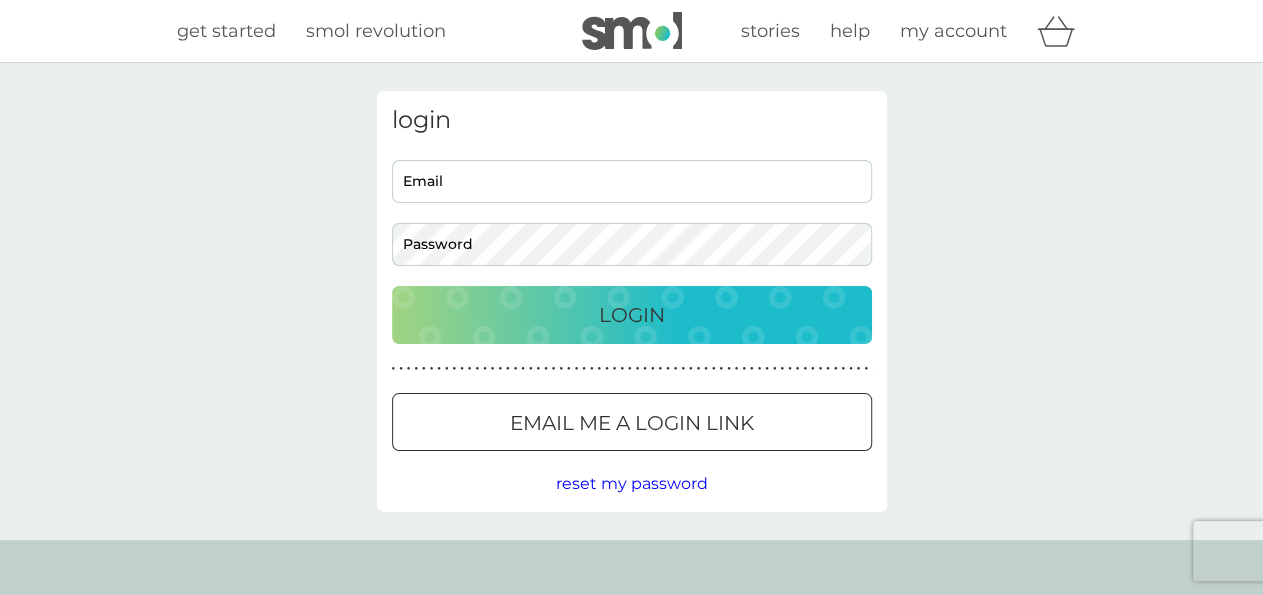 click on "Email" at bounding box center (632, 181) 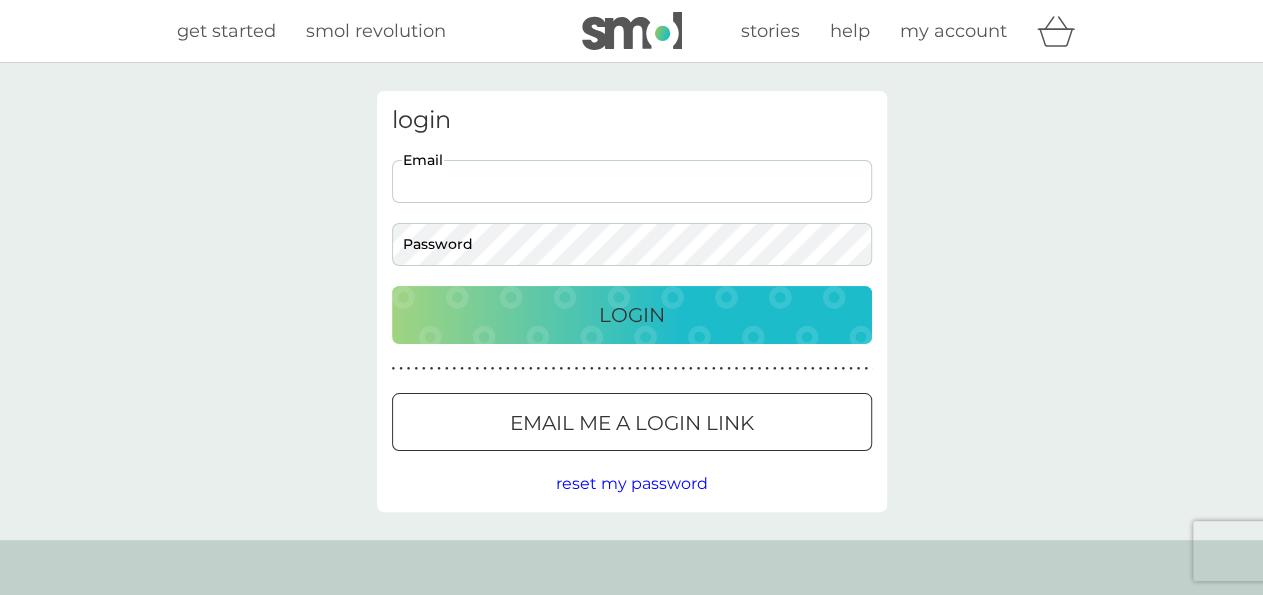 type on "lynne1ward@googlemail.com" 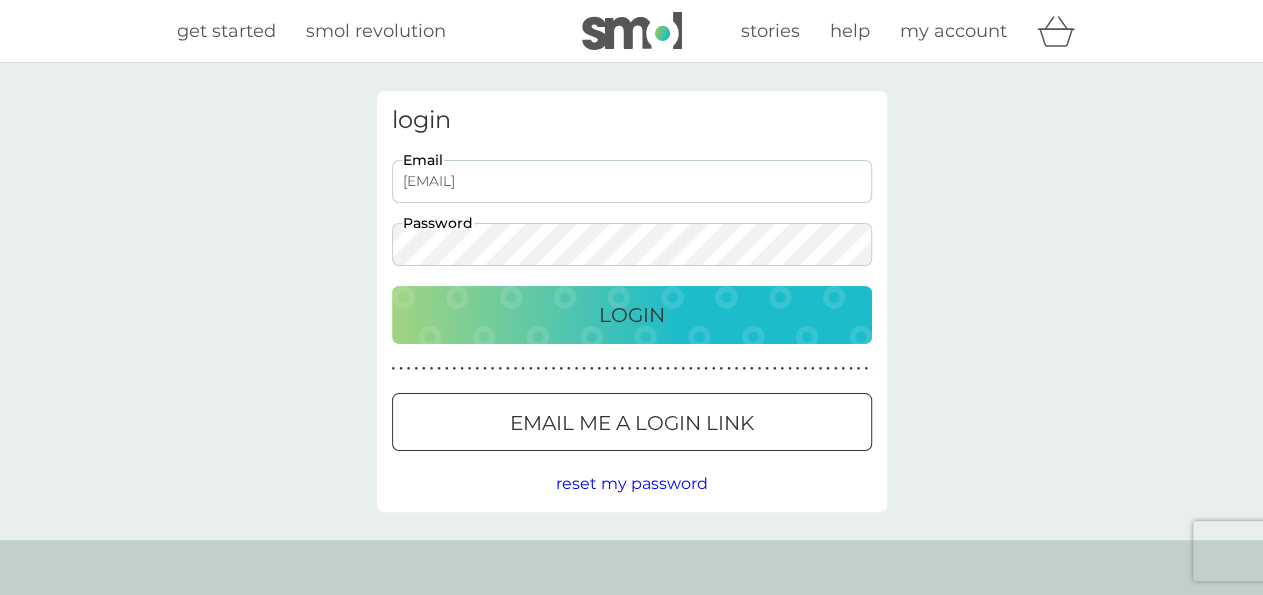 click on "Login" at bounding box center (632, 315) 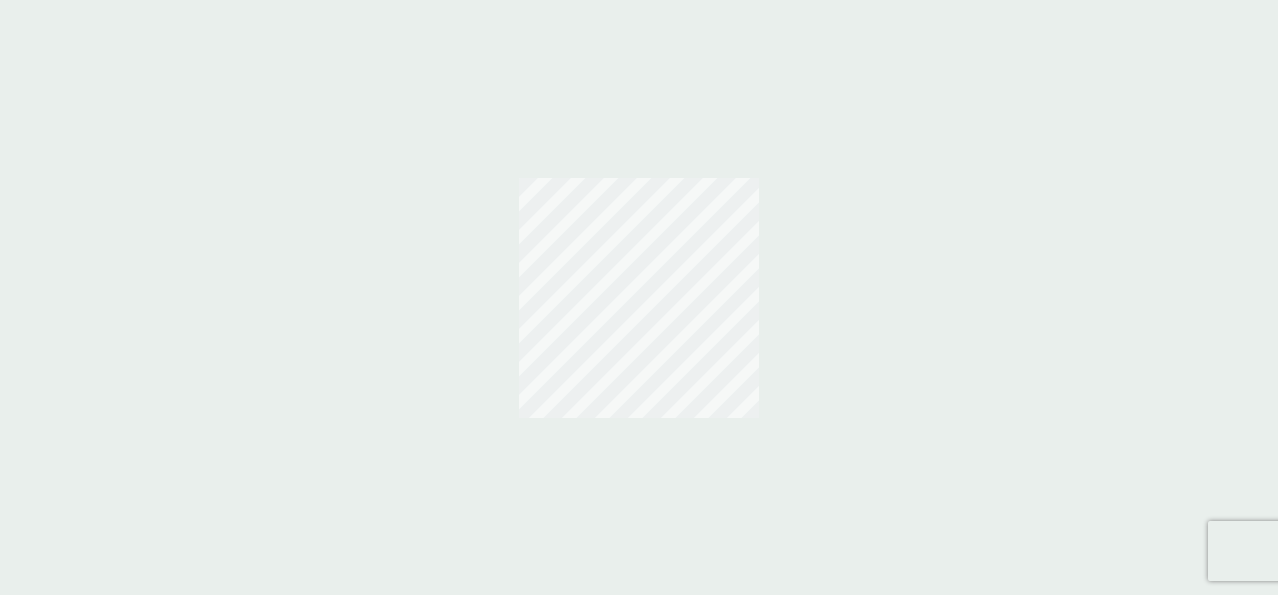 scroll, scrollTop: 0, scrollLeft: 0, axis: both 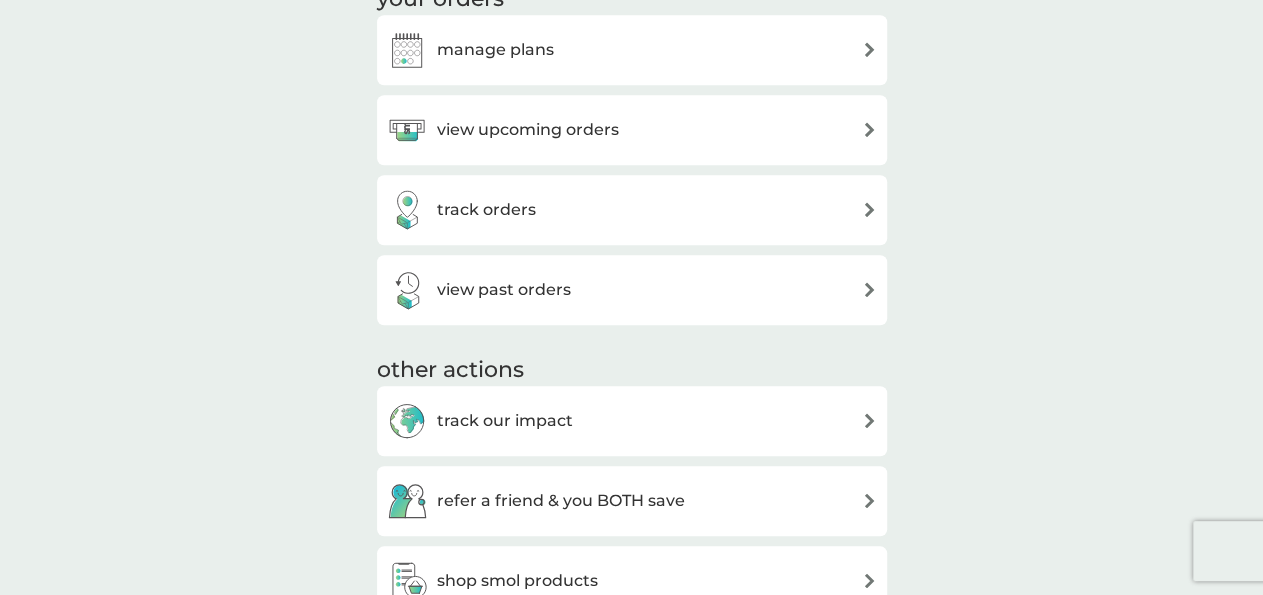 click on "manage plans" at bounding box center (632, 50) 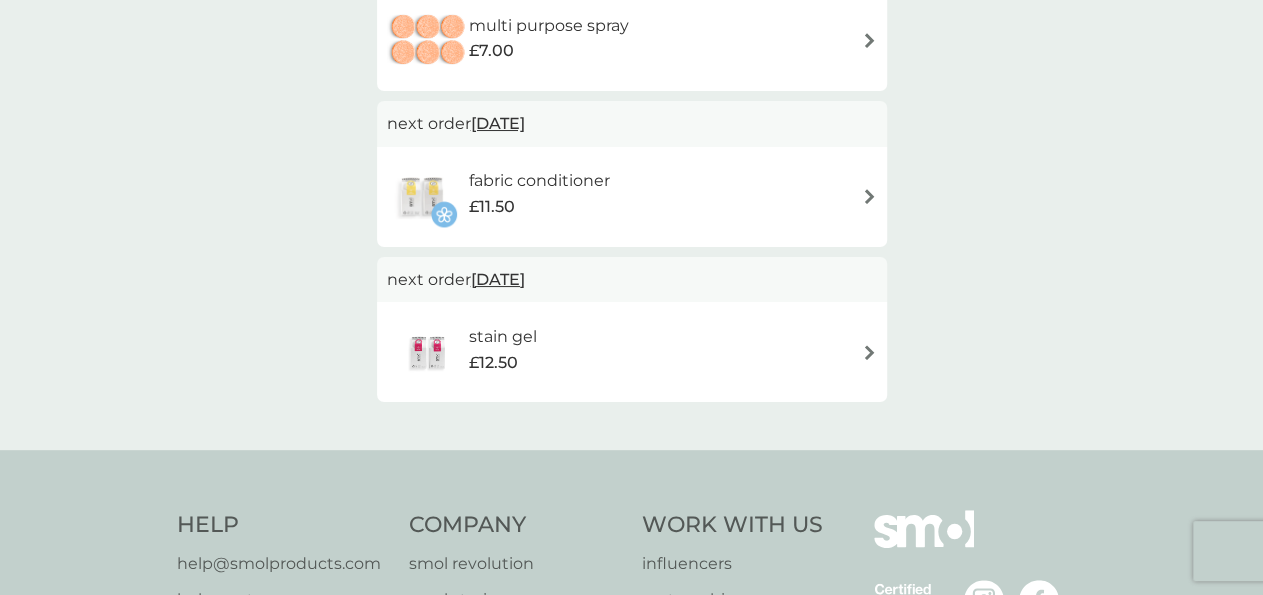 scroll, scrollTop: 0, scrollLeft: 0, axis: both 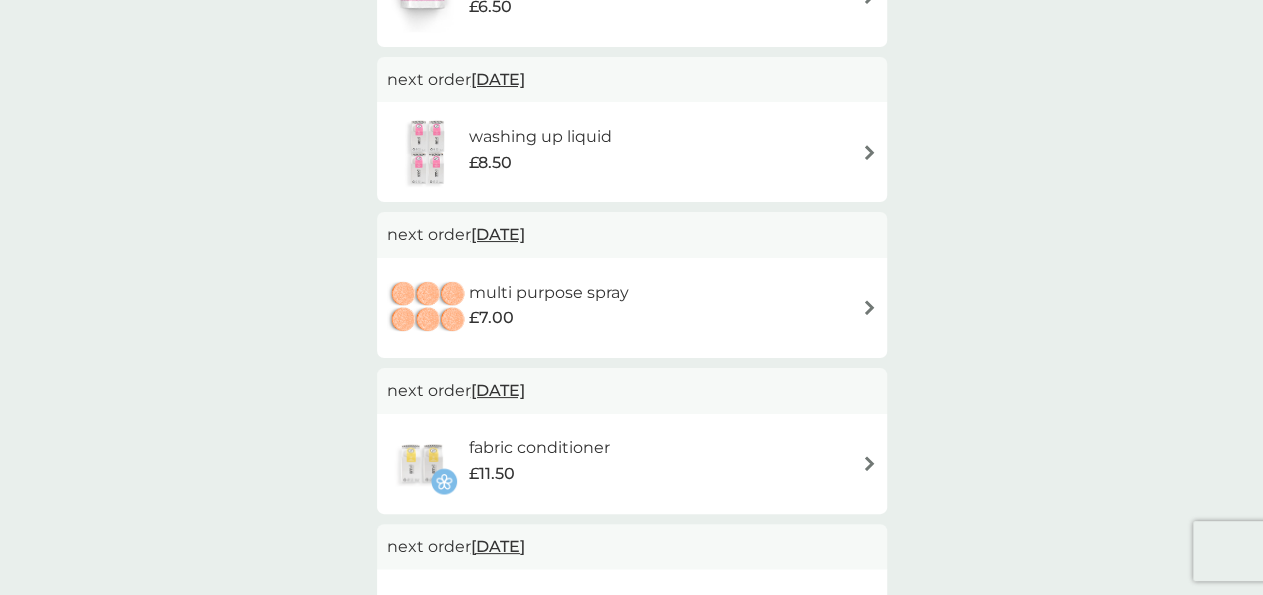 click at bounding box center (869, 152) 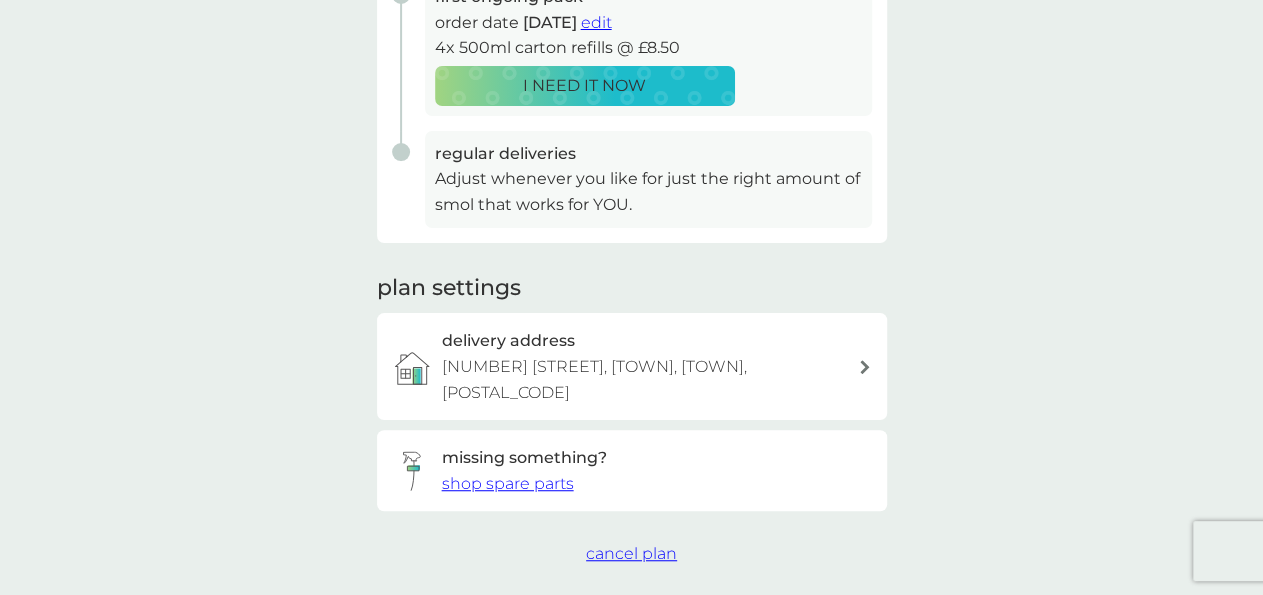 scroll, scrollTop: 0, scrollLeft: 0, axis: both 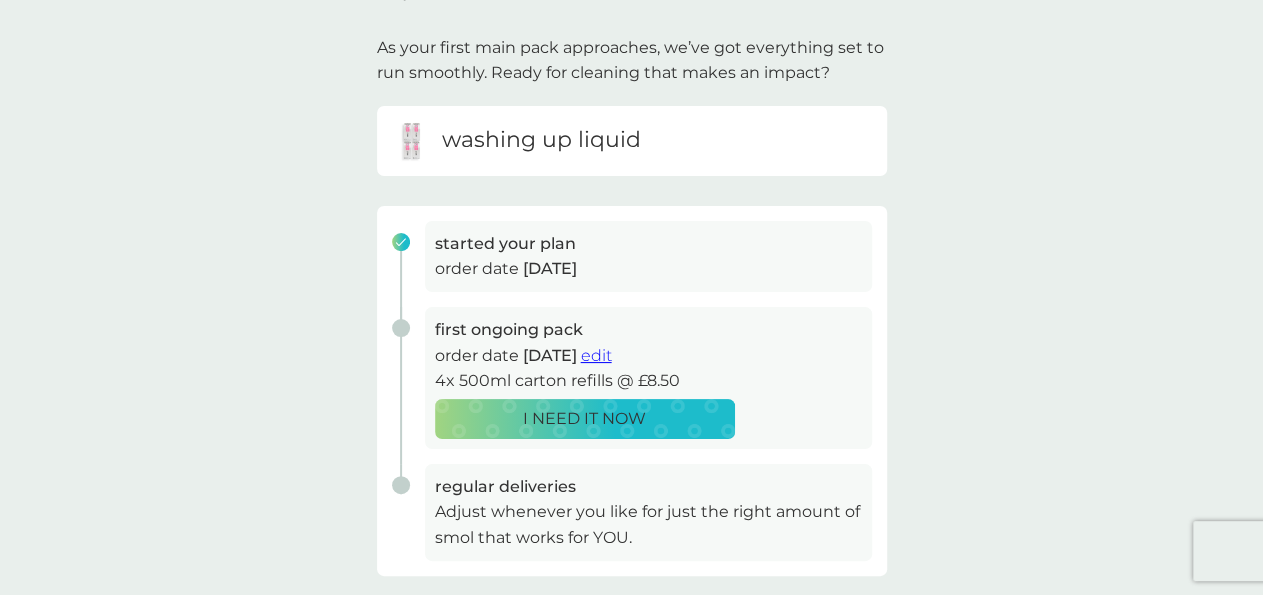 click on "edit" at bounding box center [596, 355] 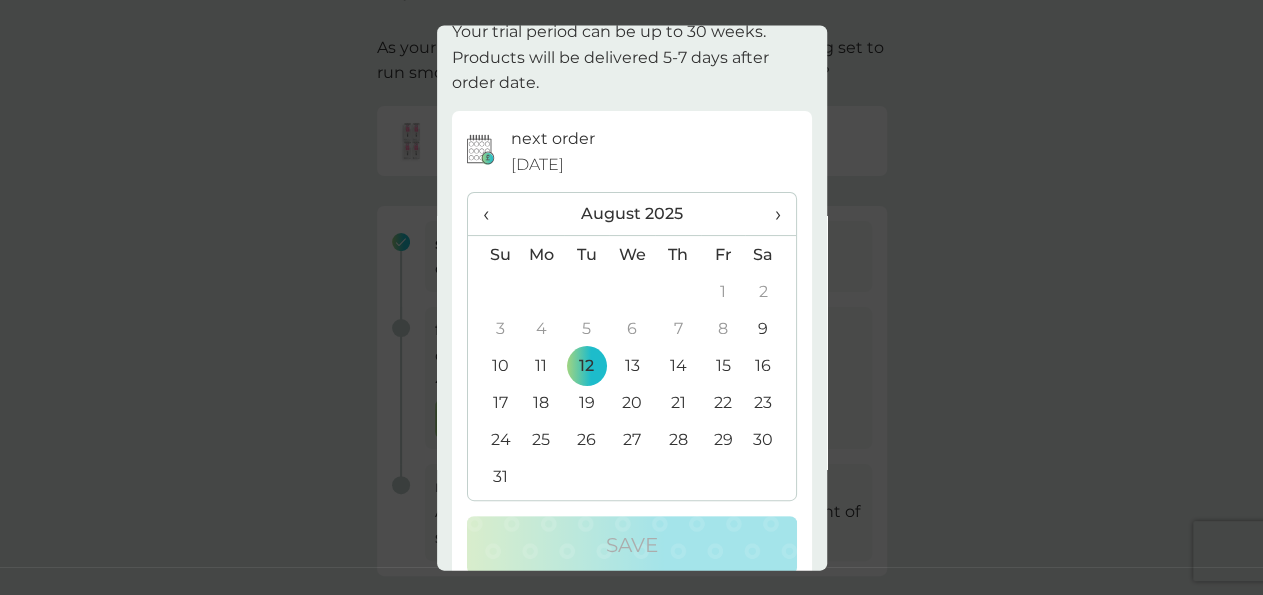 scroll, scrollTop: 97, scrollLeft: 0, axis: vertical 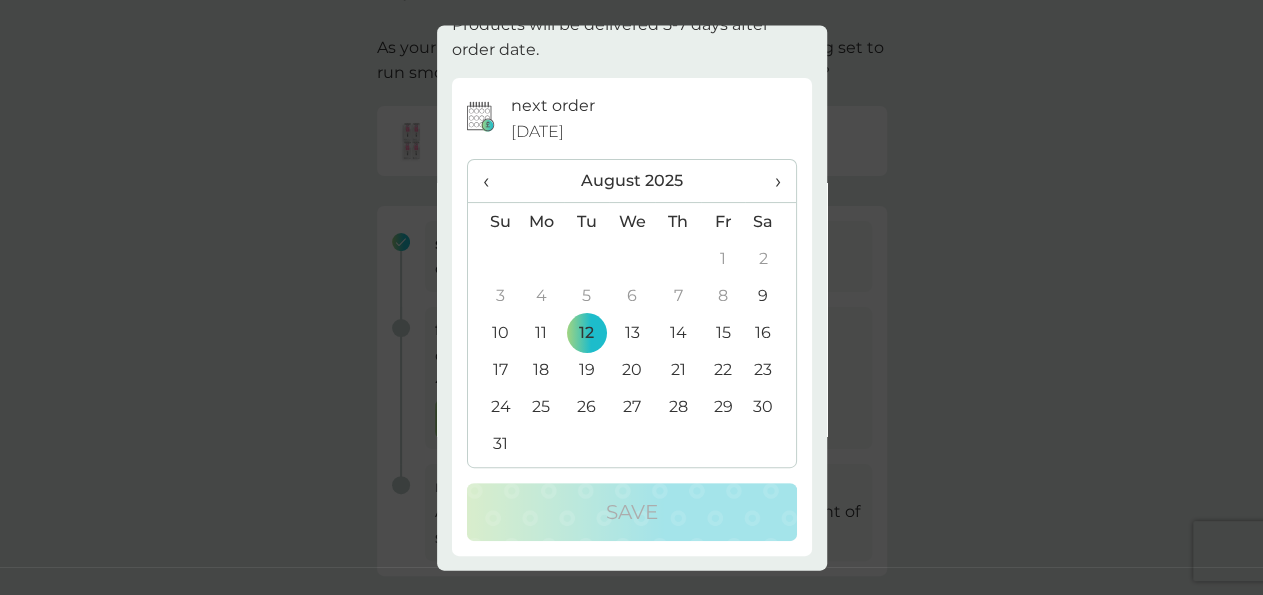 click on "›" at bounding box center (770, 182) 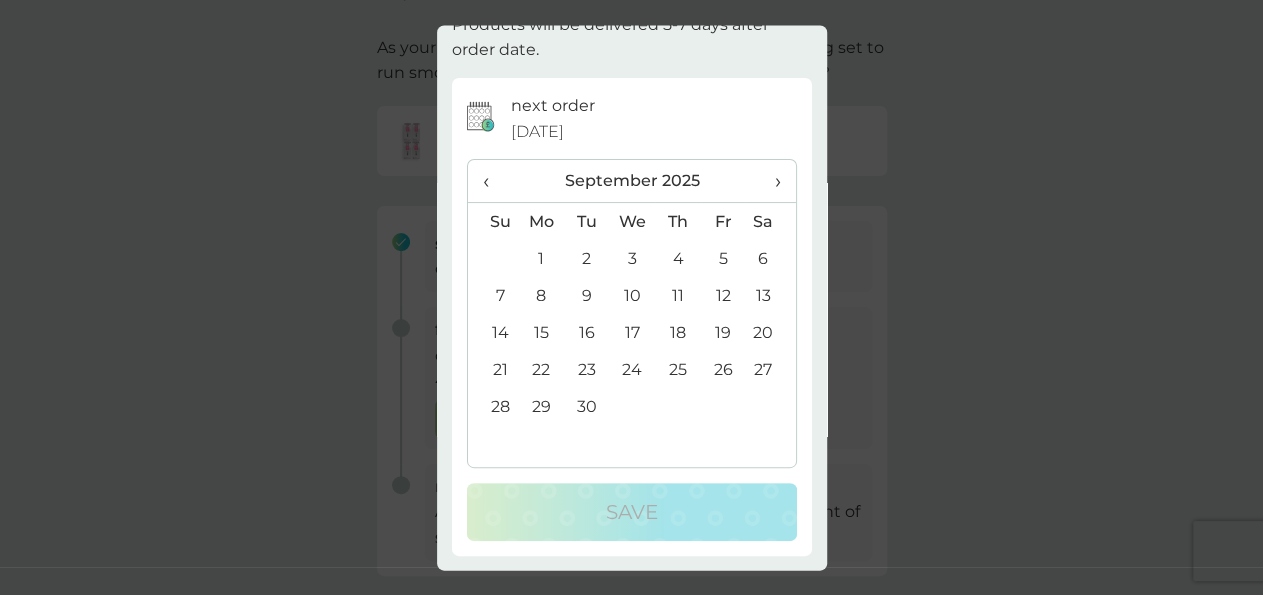 click on "1" at bounding box center (542, 259) 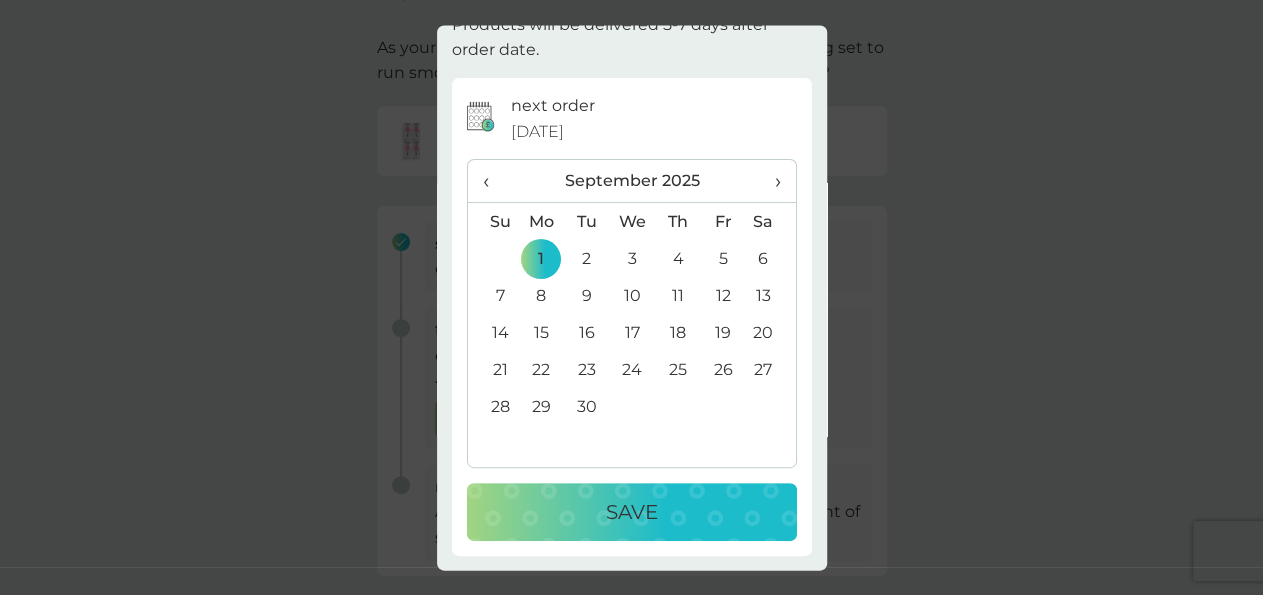 click on "Save" at bounding box center (632, 513) 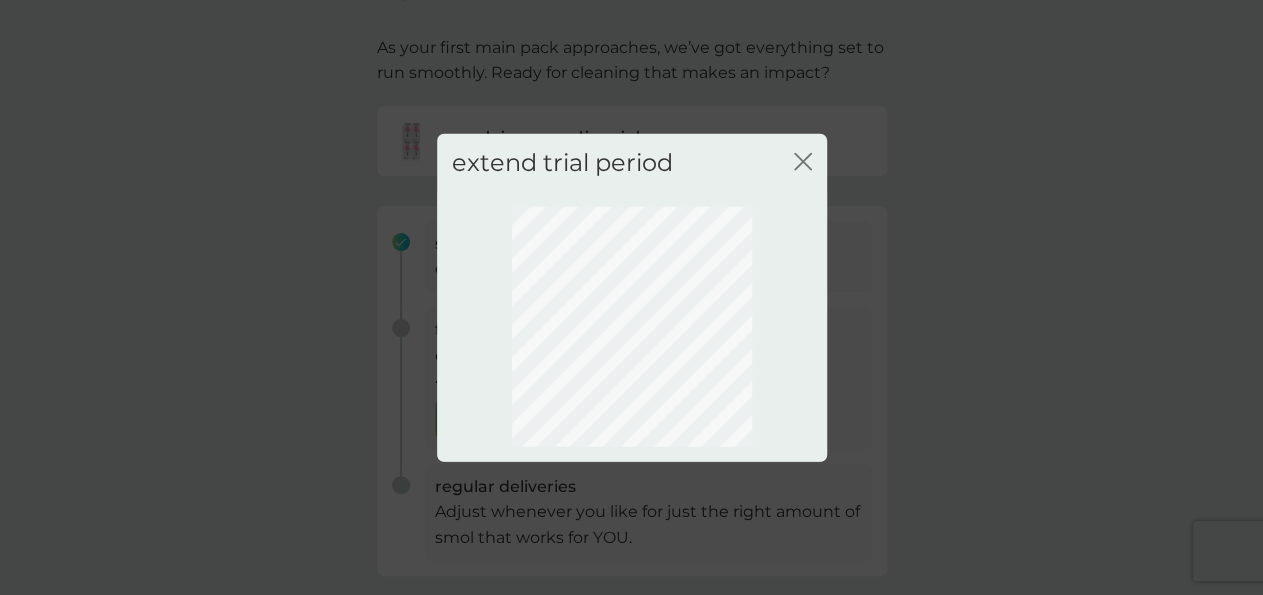 scroll, scrollTop: 0, scrollLeft: 0, axis: both 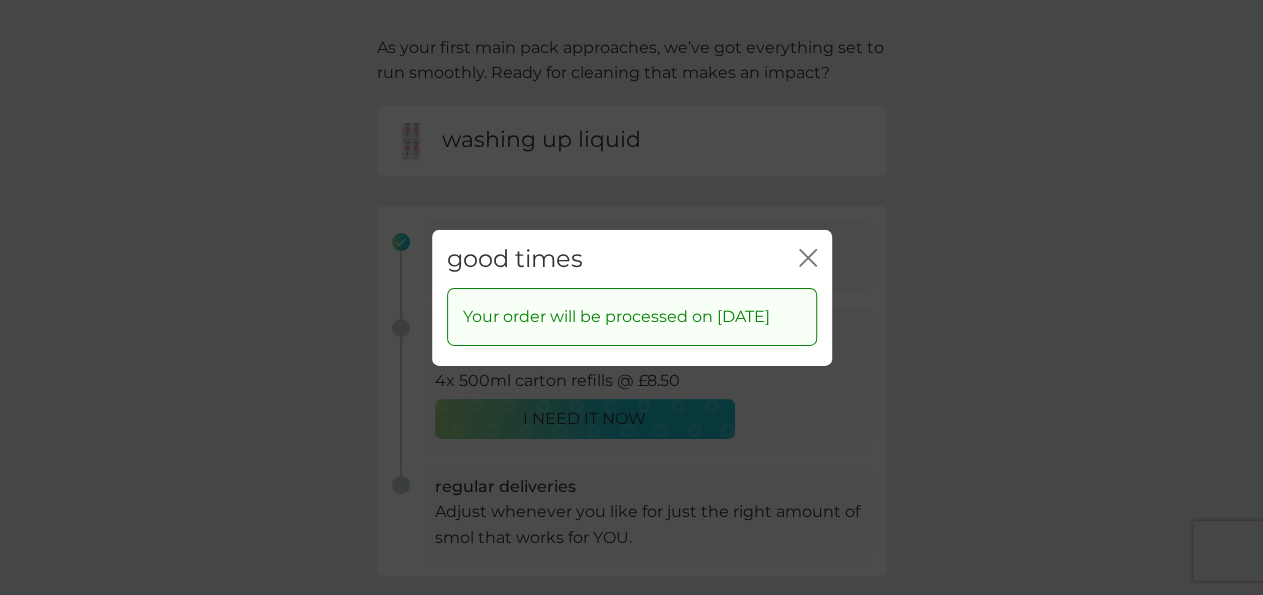 click on "close" 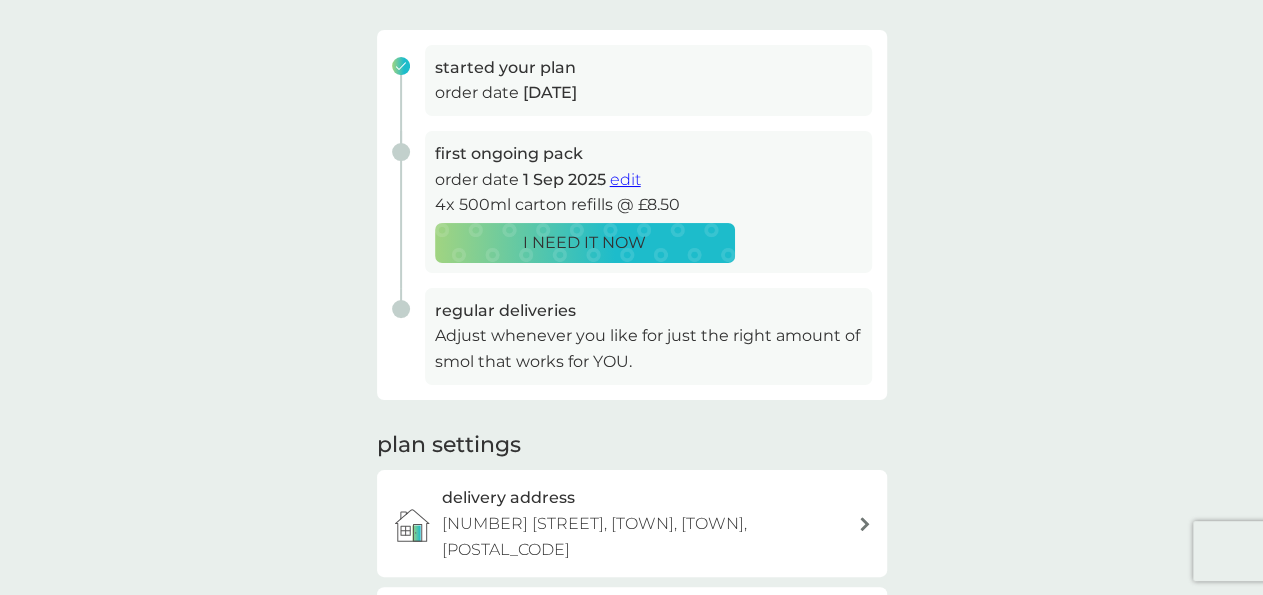 scroll, scrollTop: 0, scrollLeft: 0, axis: both 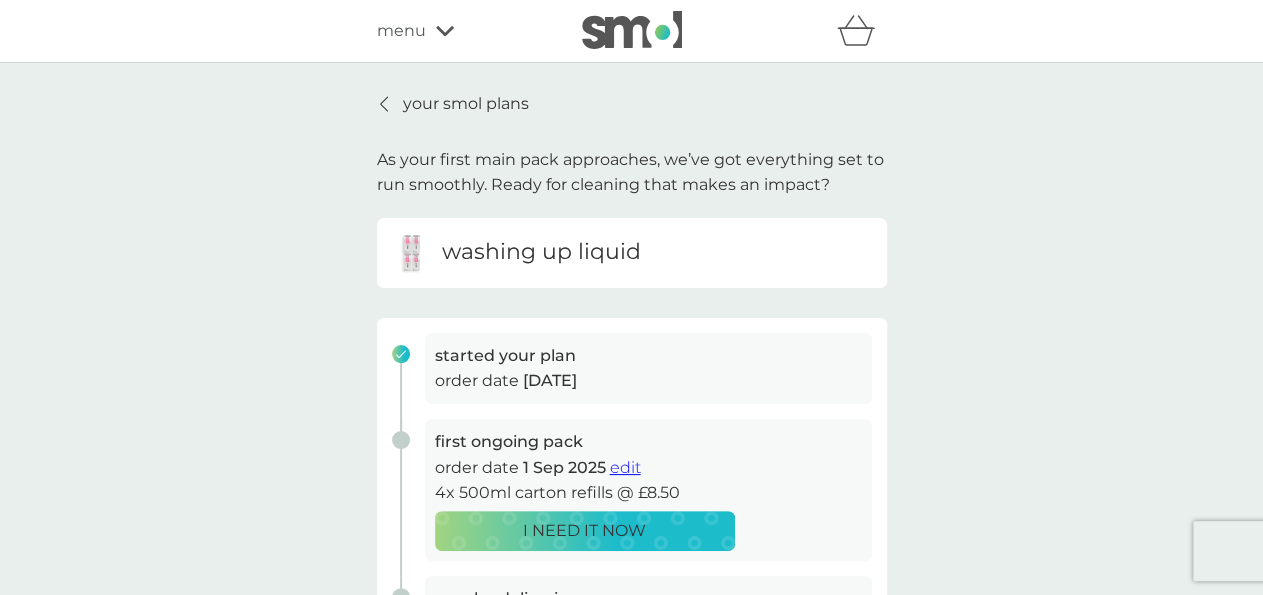 click on "your smol plans" at bounding box center (466, 104) 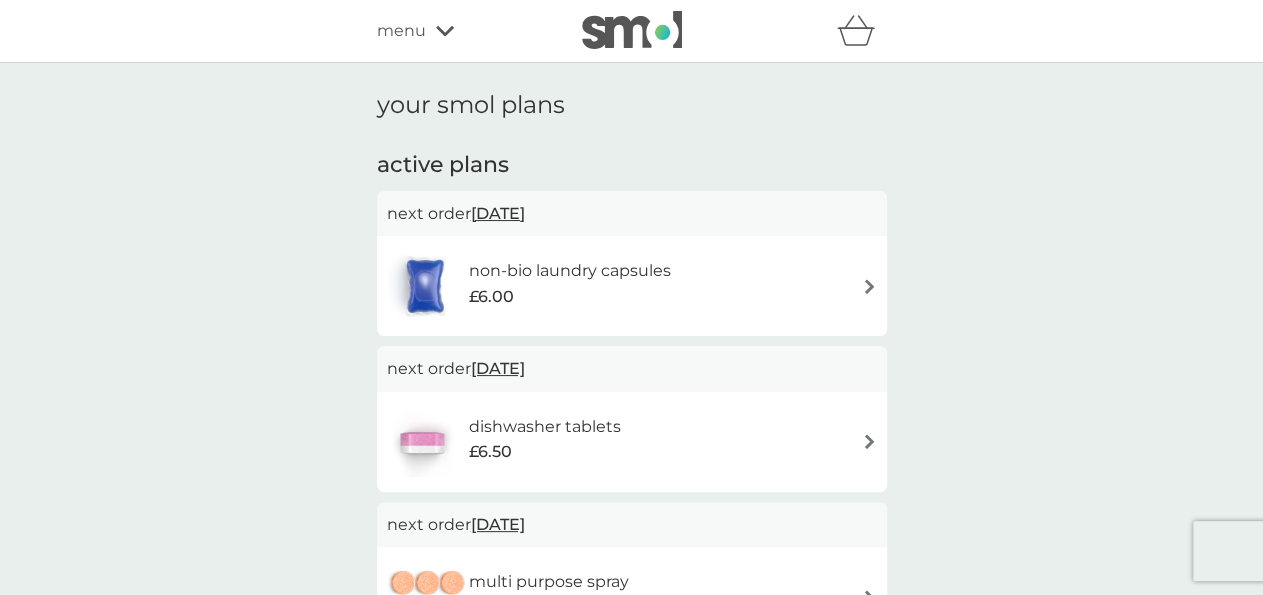 click on "non-bio laundry capsules £6.00" at bounding box center [632, 286] 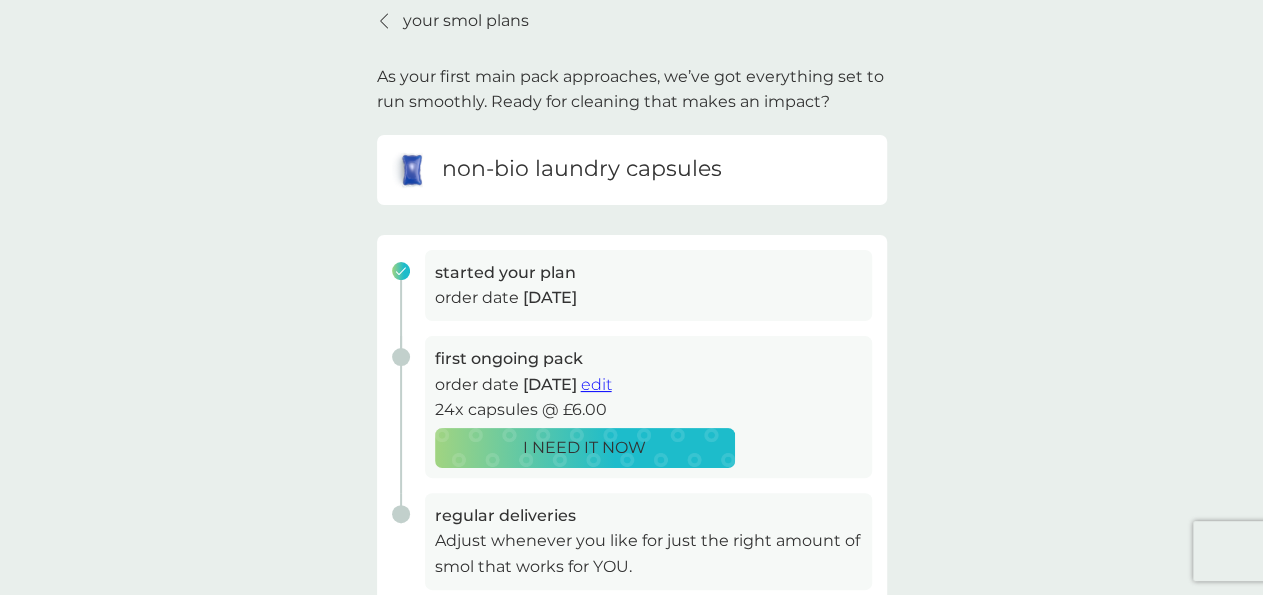 scroll, scrollTop: 0, scrollLeft: 0, axis: both 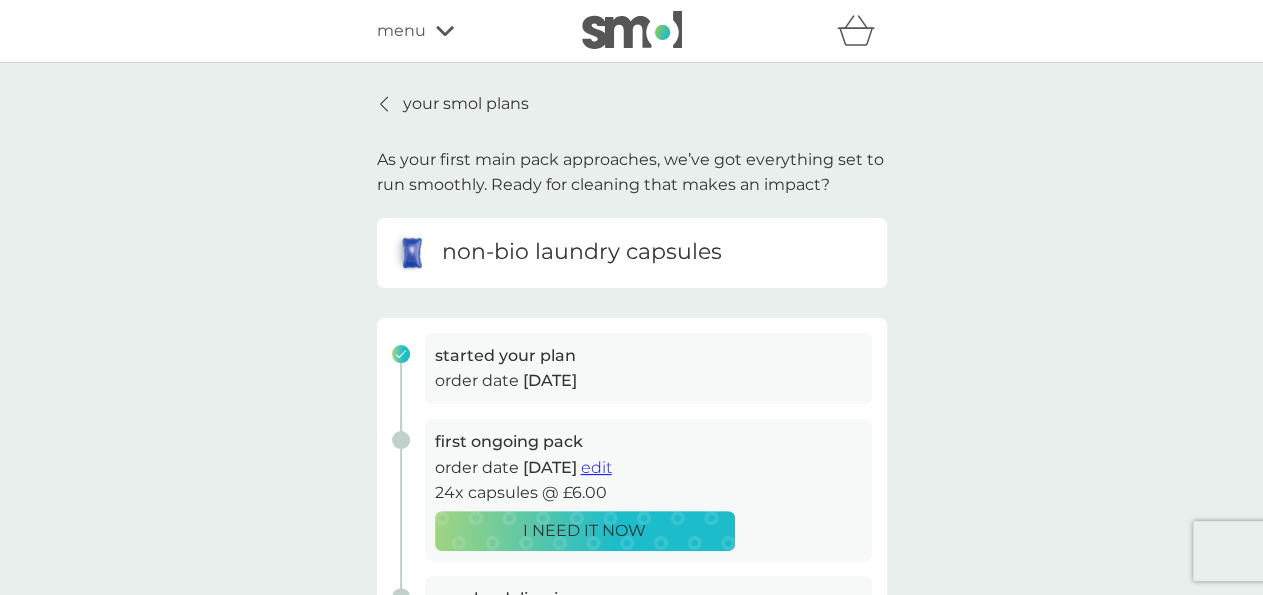 click on "your smol plans" at bounding box center (466, 104) 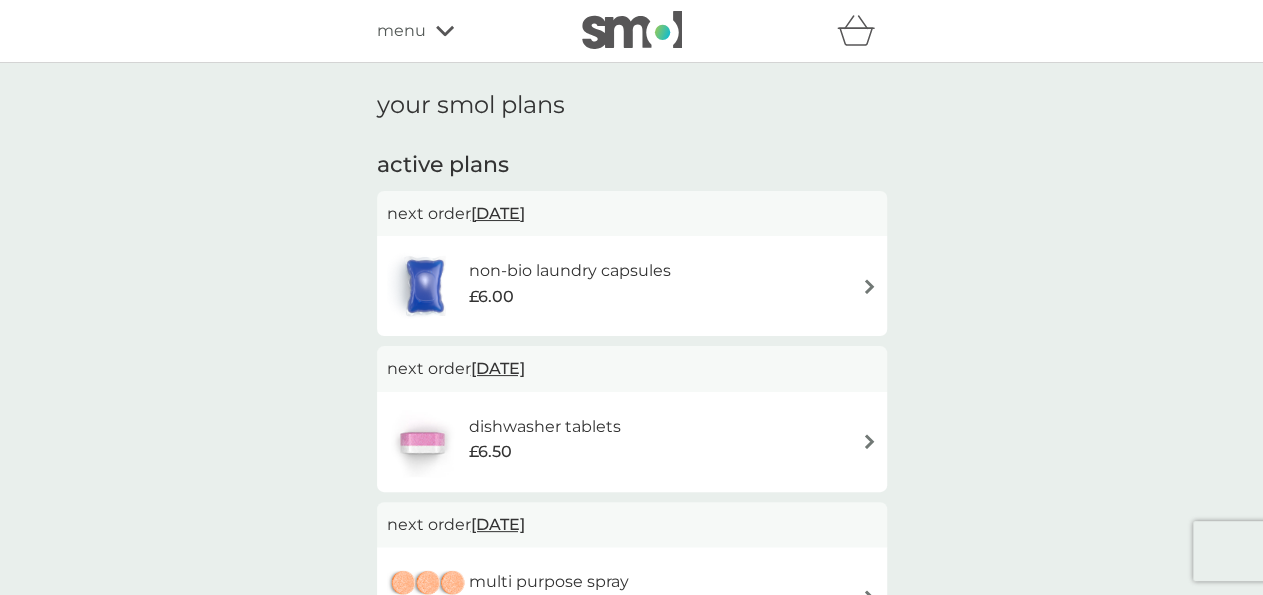 click on "12 Aug 2025" at bounding box center [498, 368] 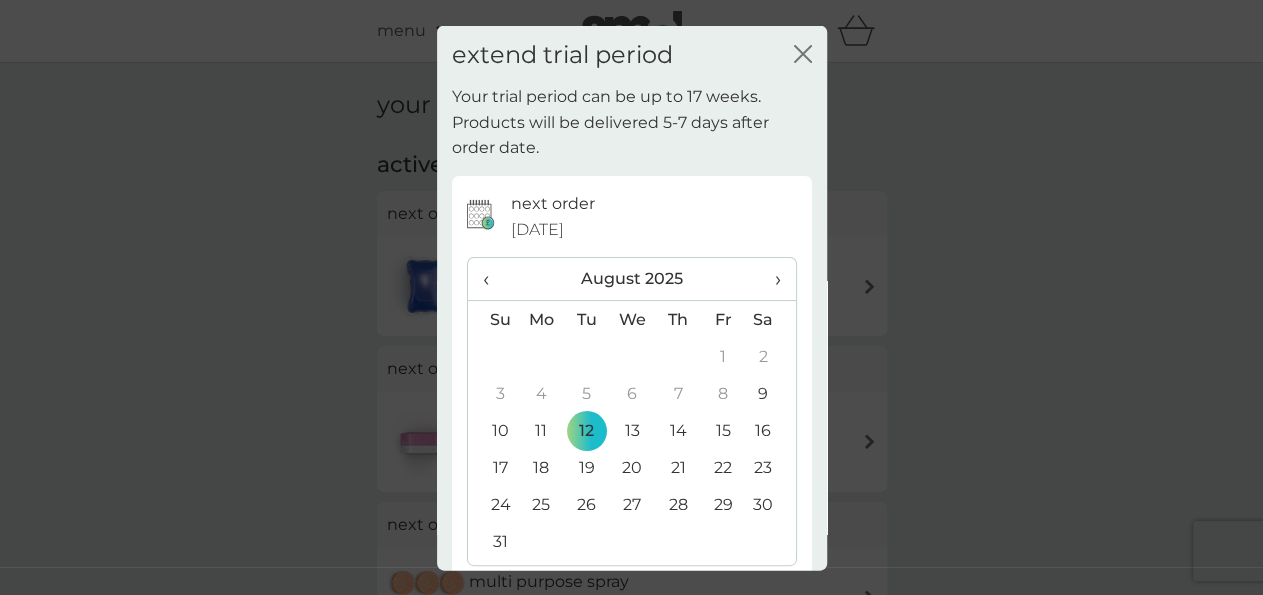 click on "›" at bounding box center [770, 279] 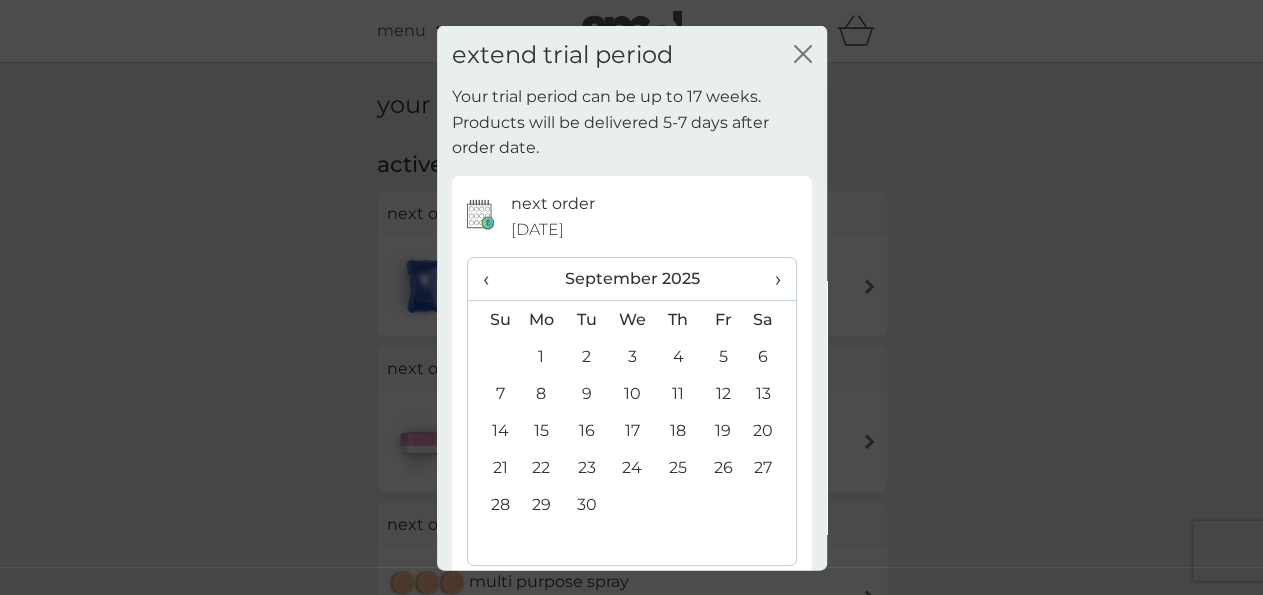 click on "1" at bounding box center (542, 356) 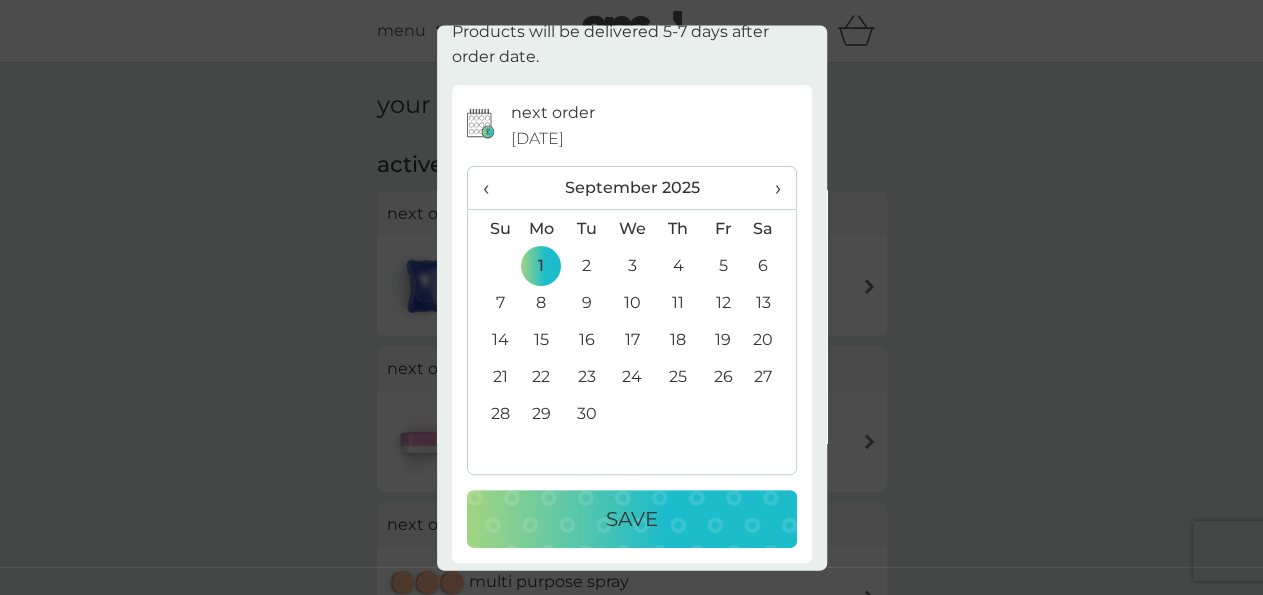 scroll, scrollTop: 97, scrollLeft: 0, axis: vertical 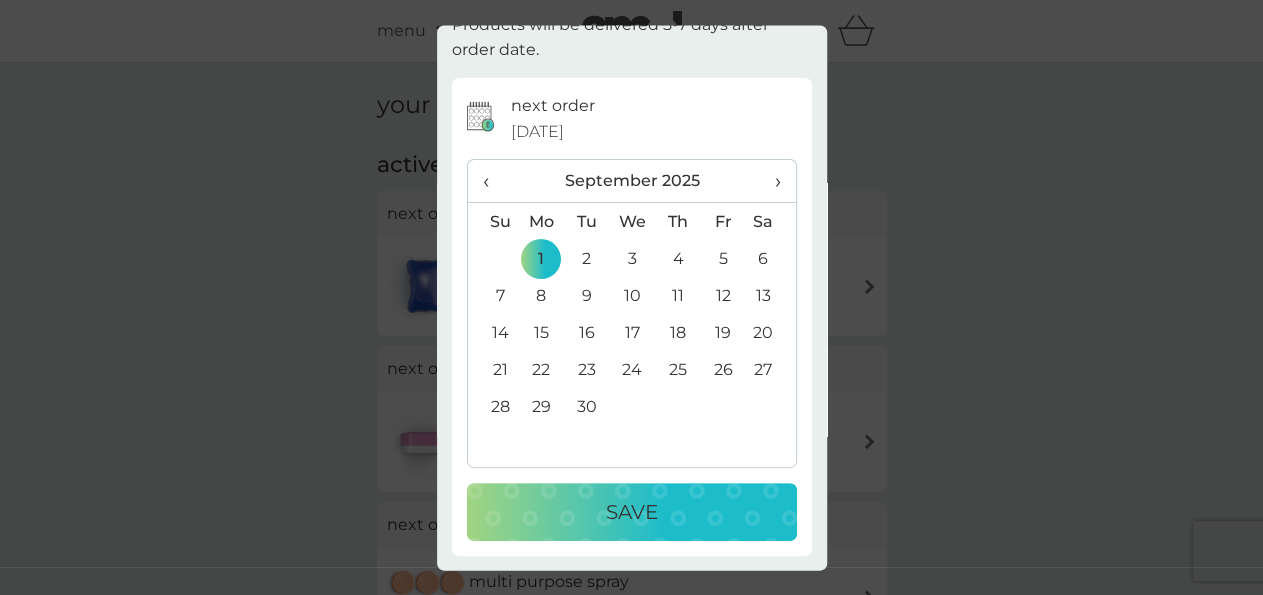 click on "Save" at bounding box center (632, 513) 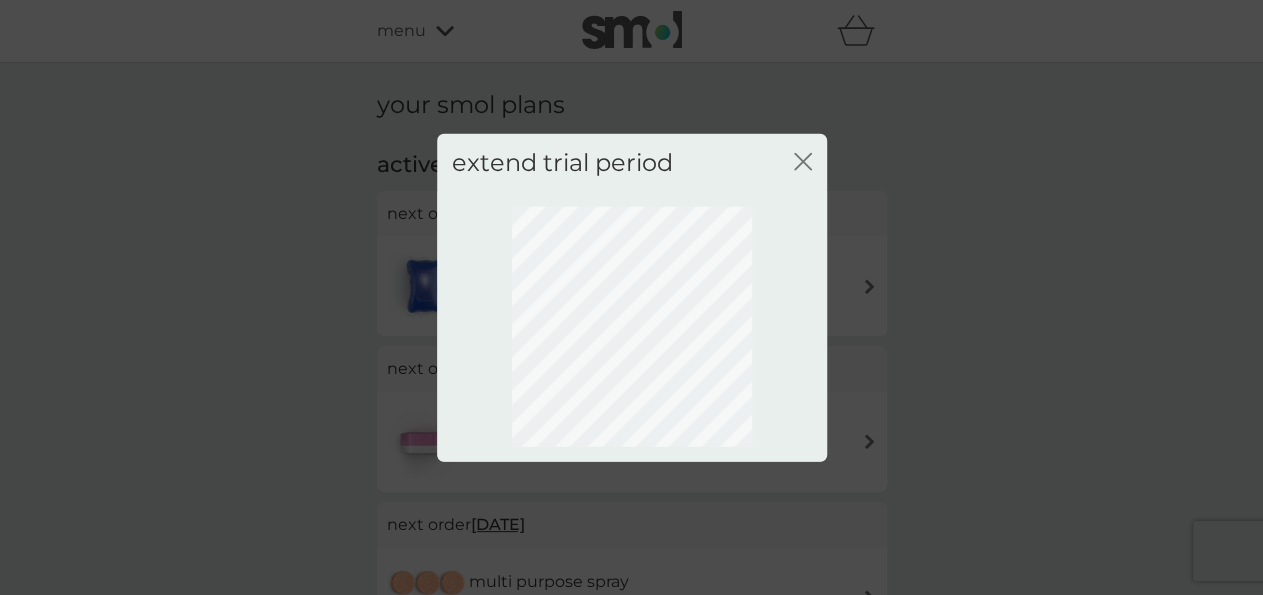 scroll, scrollTop: 0, scrollLeft: 0, axis: both 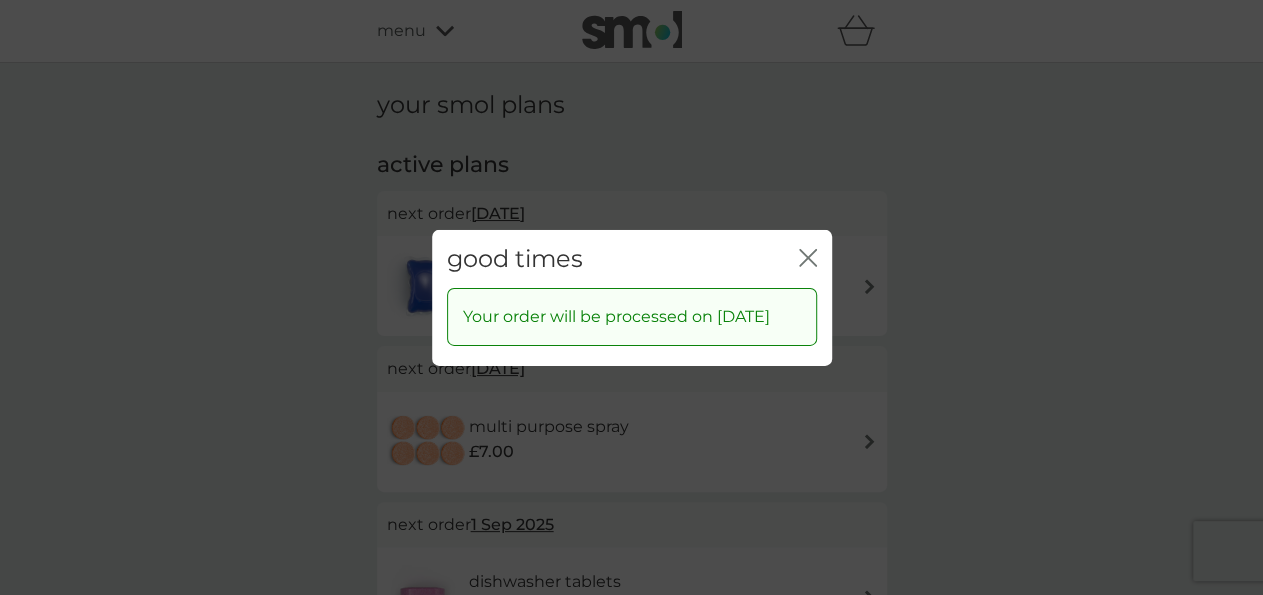 click on "close" 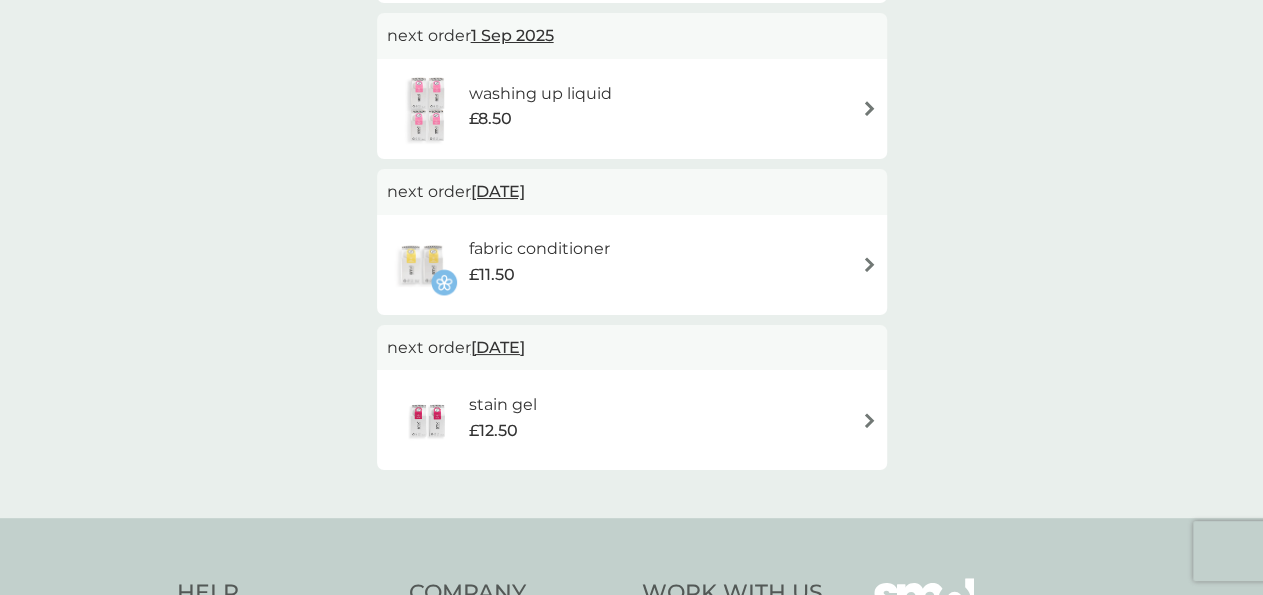 scroll, scrollTop: 650, scrollLeft: 0, axis: vertical 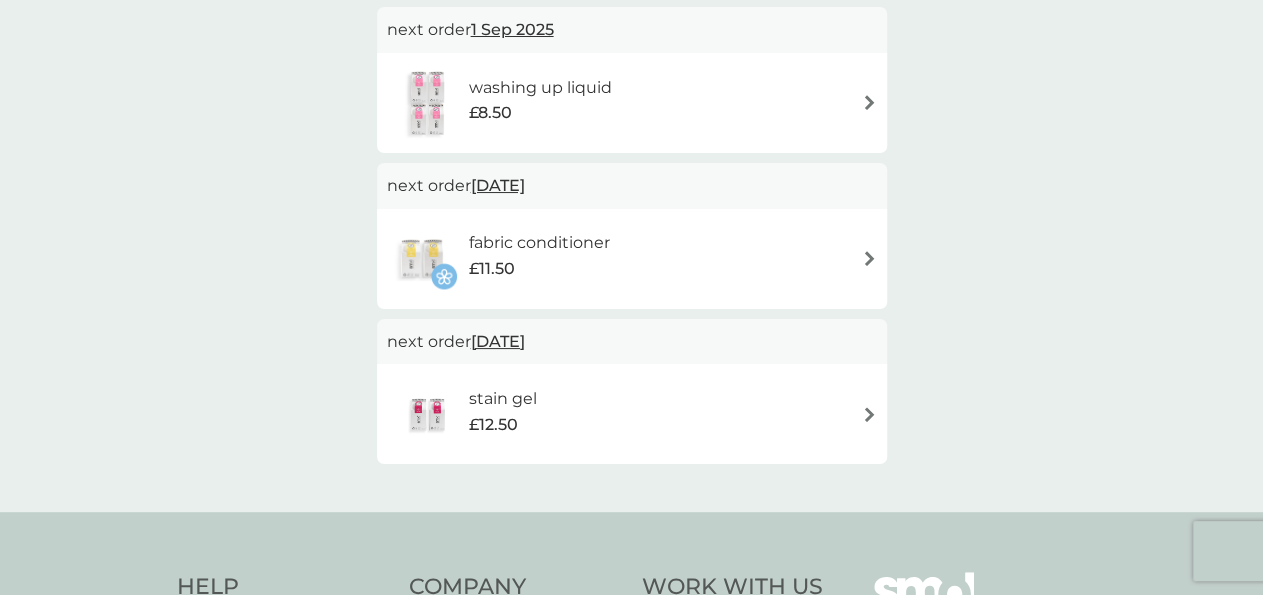 click on "fabric conditioner £11.50" at bounding box center (632, 259) 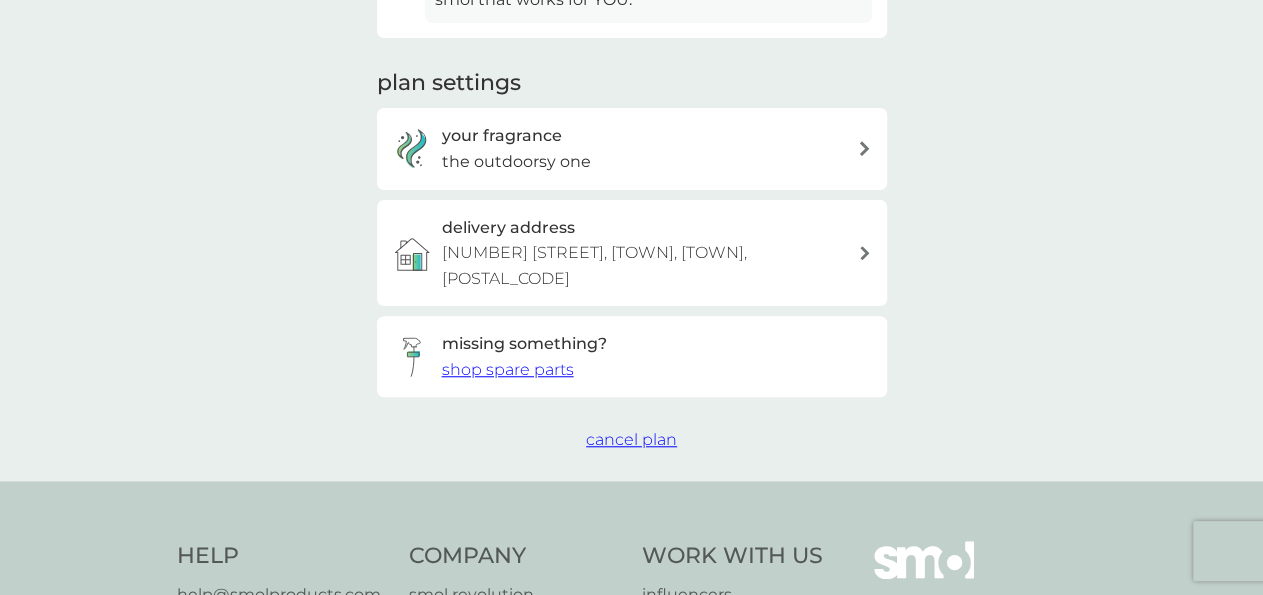 scroll, scrollTop: 0, scrollLeft: 0, axis: both 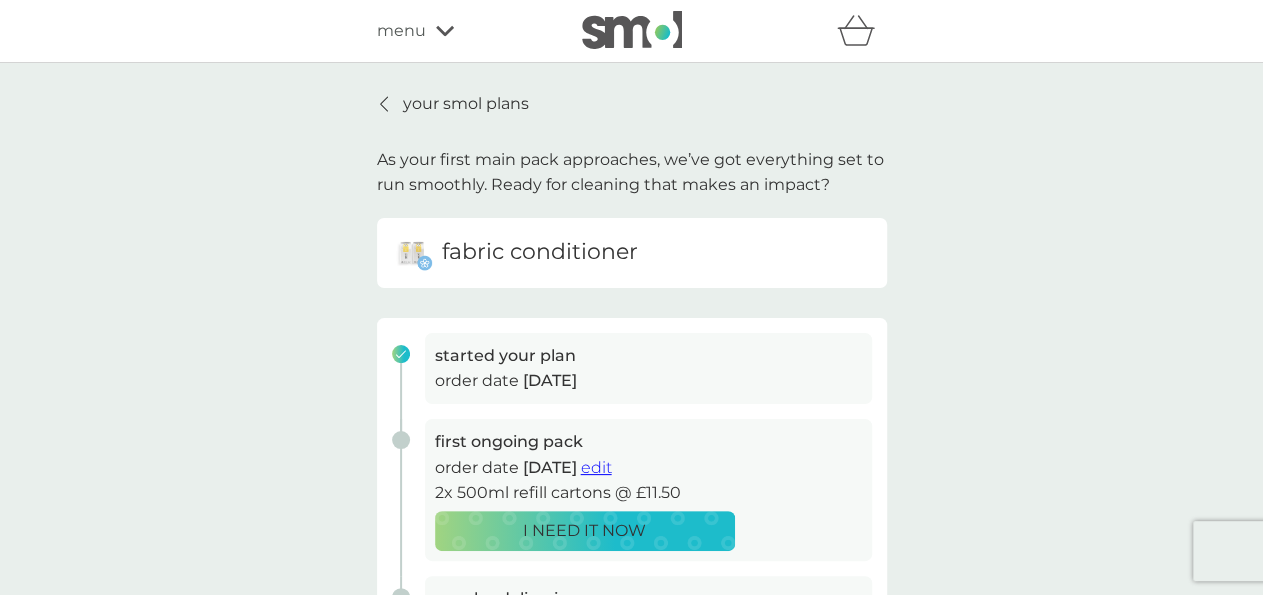 click on "your smol plans" at bounding box center [466, 104] 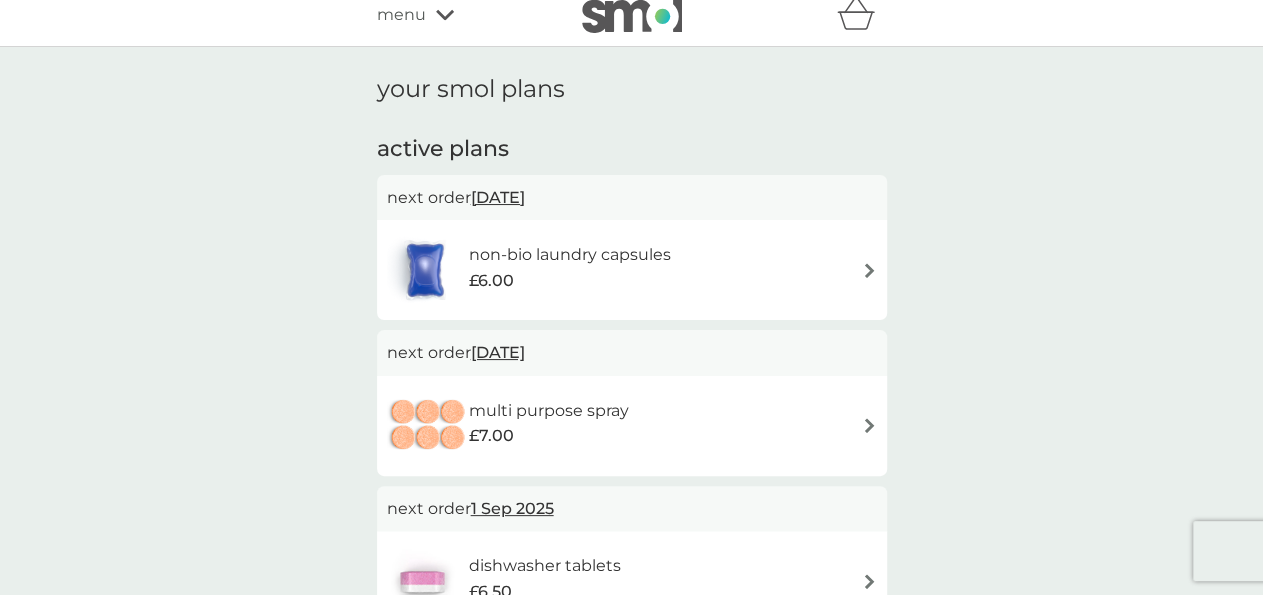 scroll, scrollTop: 0, scrollLeft: 0, axis: both 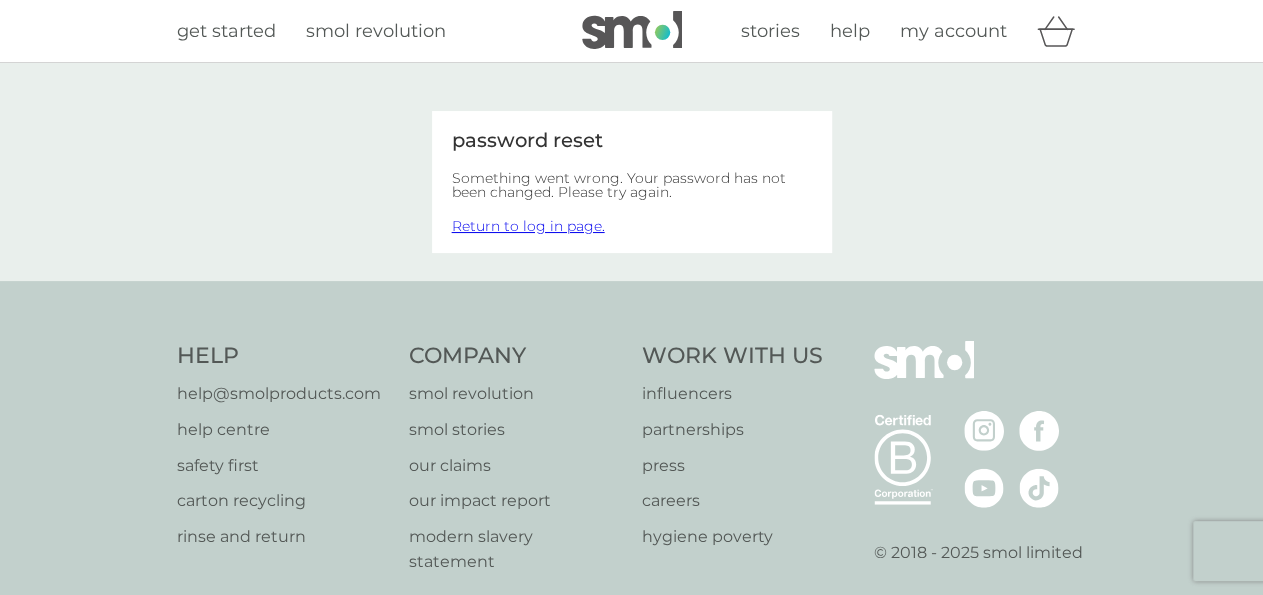 click on "Return to log in page." at bounding box center [528, 226] 